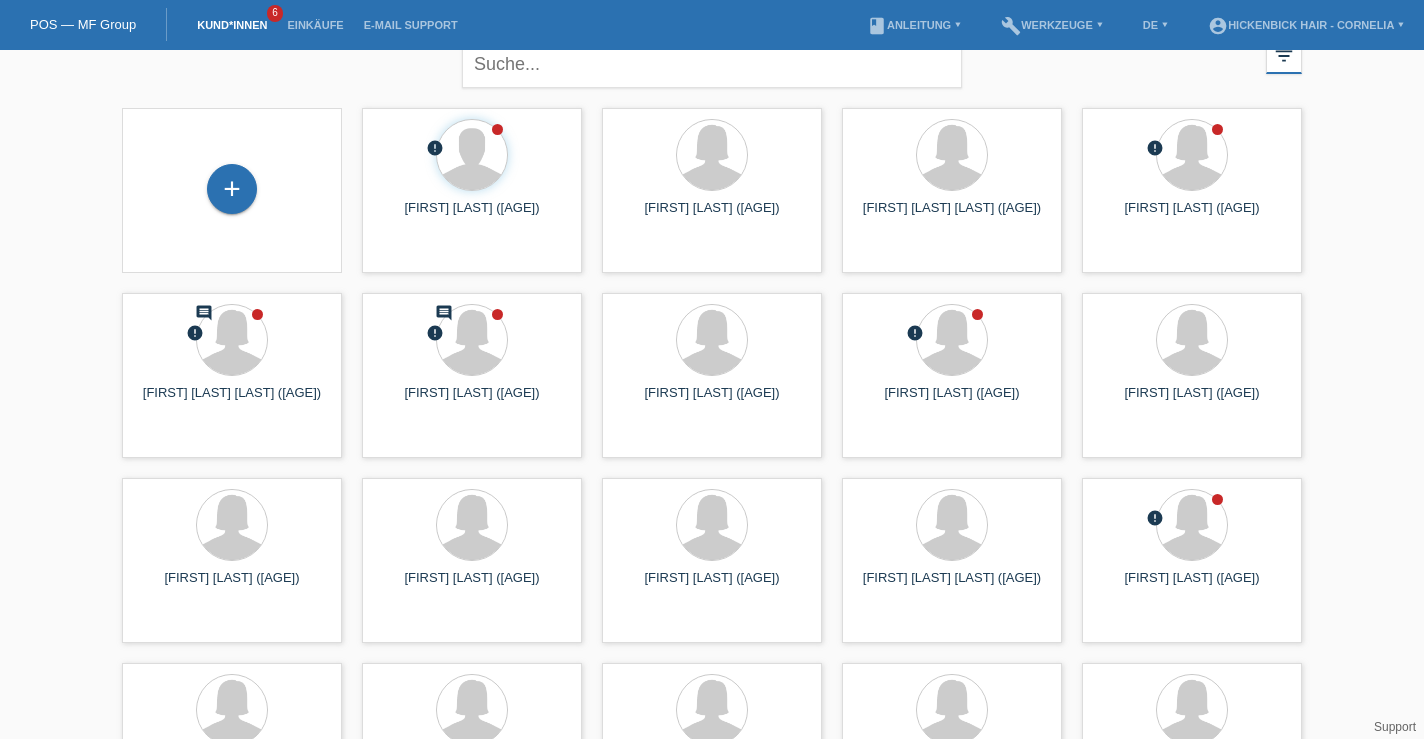 scroll, scrollTop: 0, scrollLeft: 0, axis: both 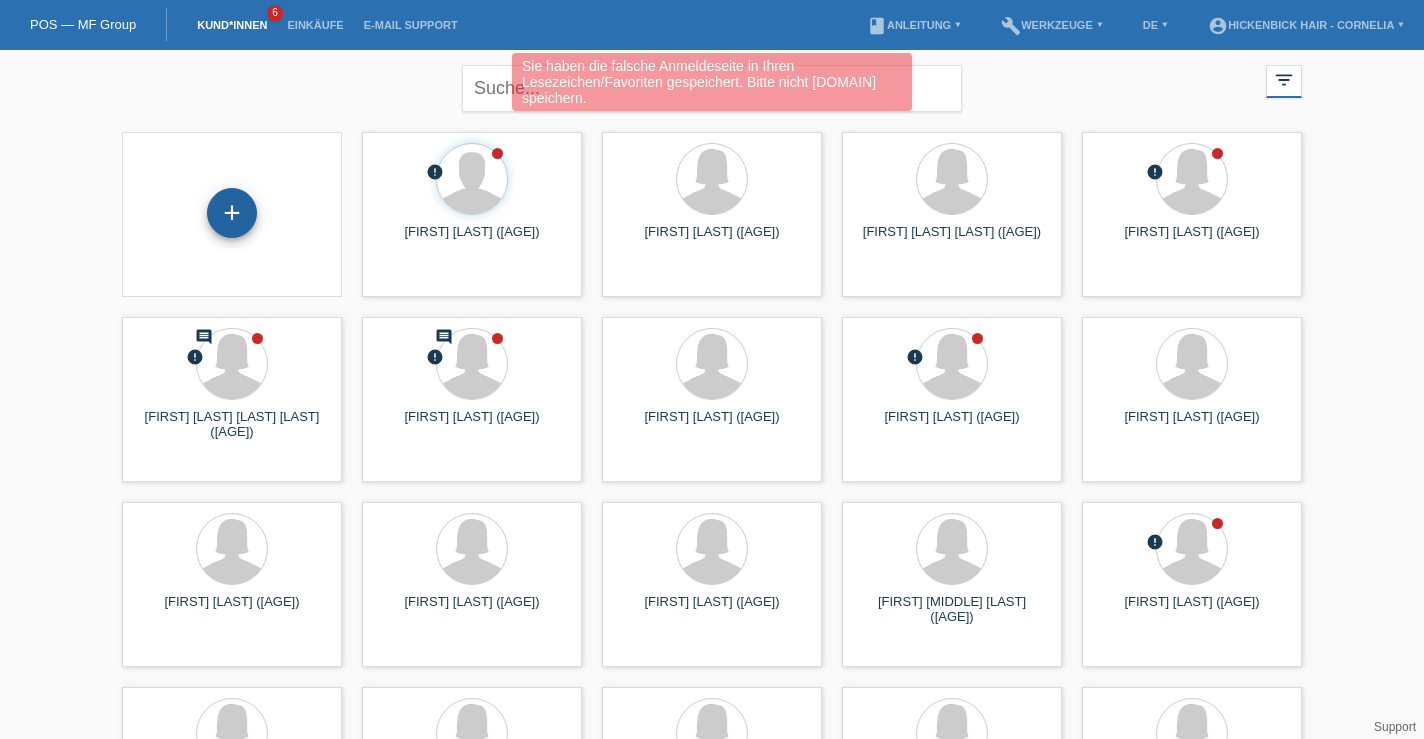 click on "+" at bounding box center [232, 213] 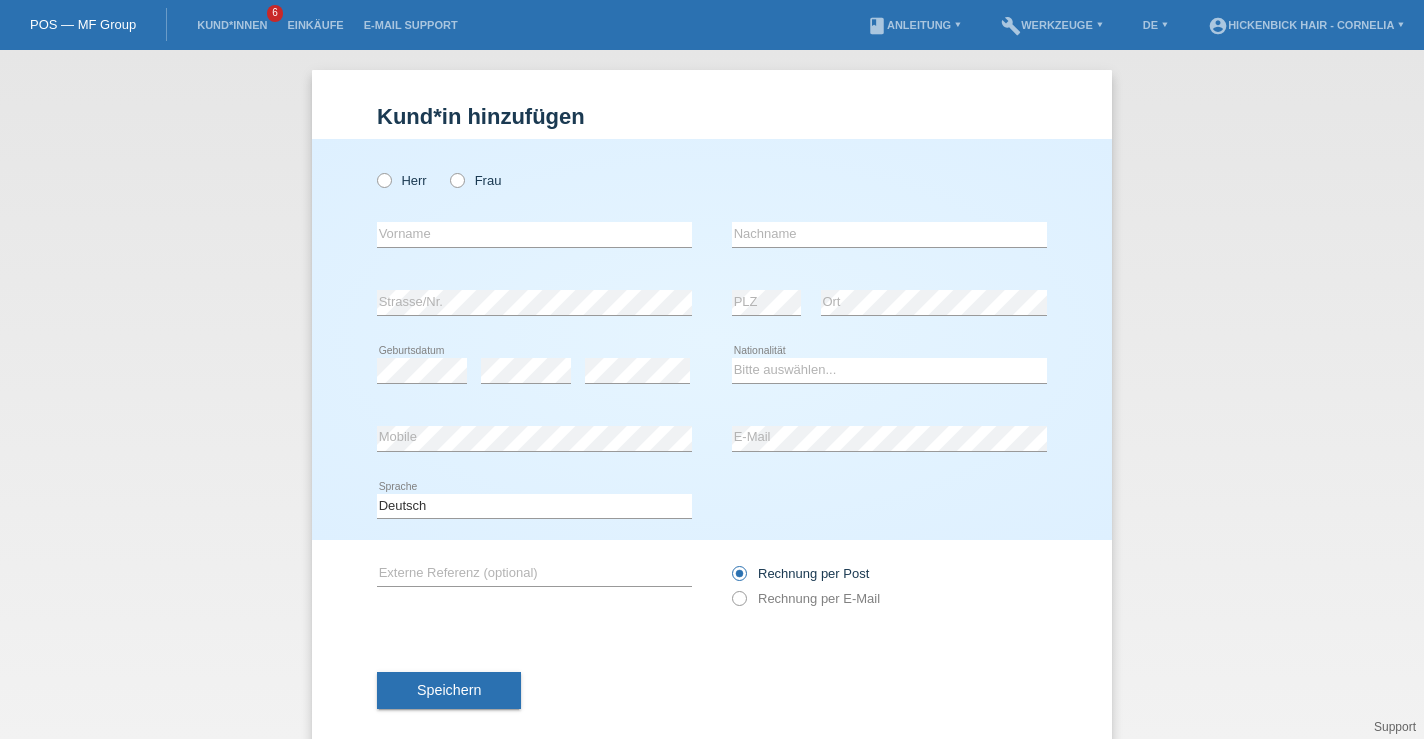 scroll, scrollTop: 0, scrollLeft: 0, axis: both 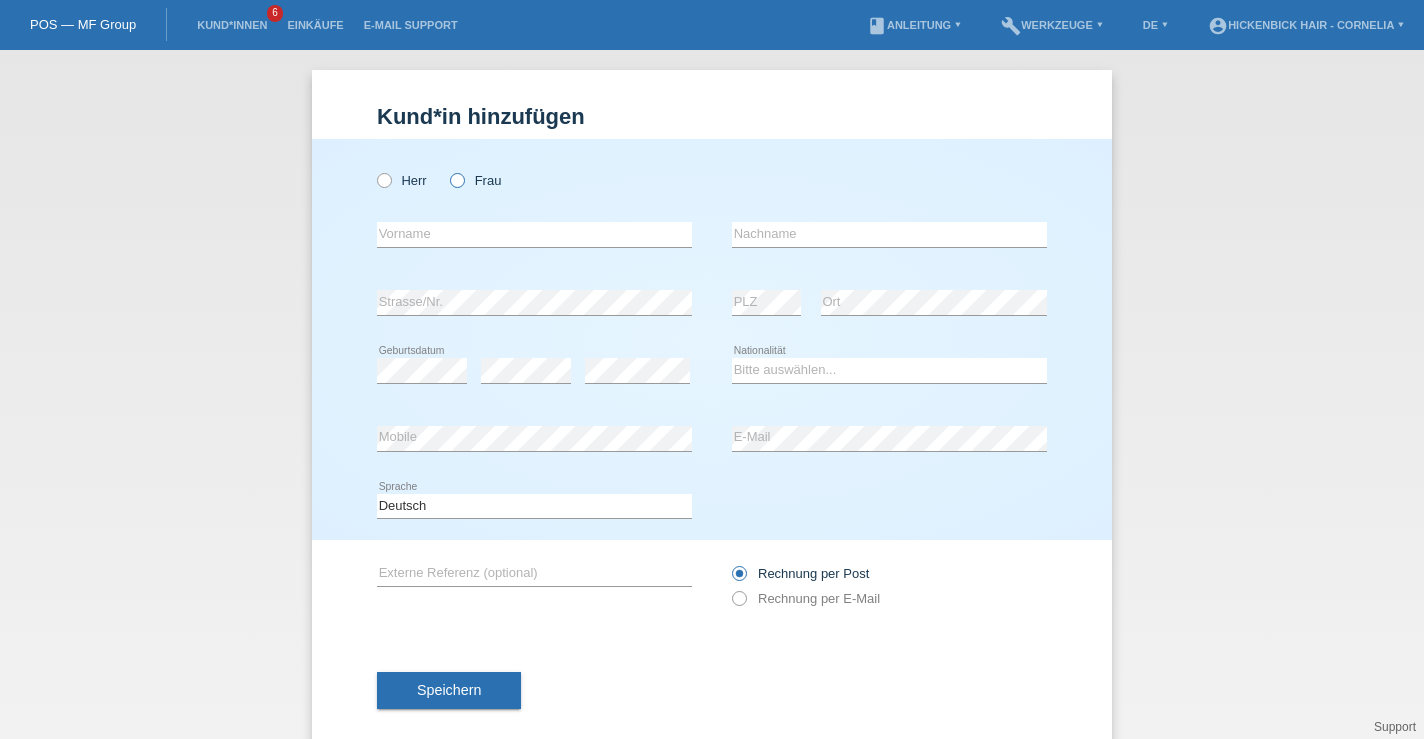 click at bounding box center (447, 170) 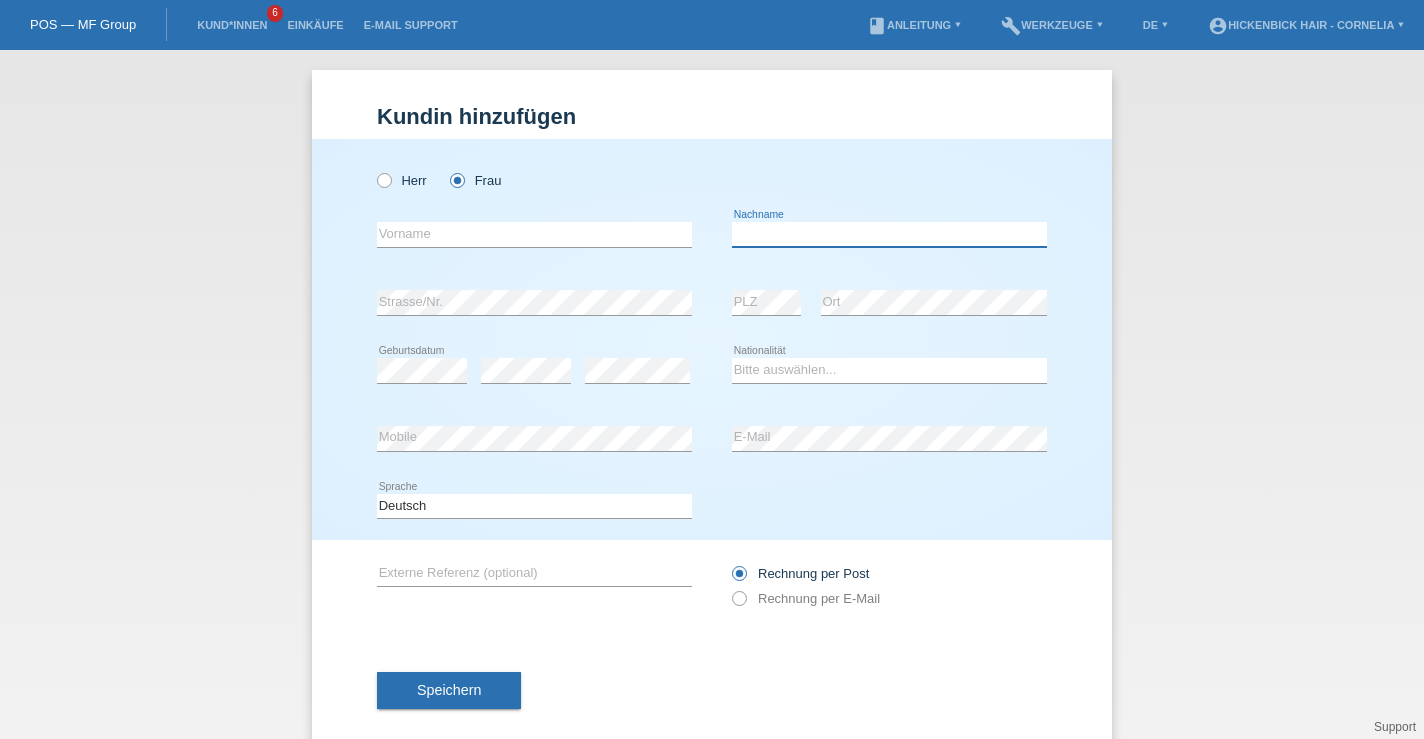 click at bounding box center (889, 234) 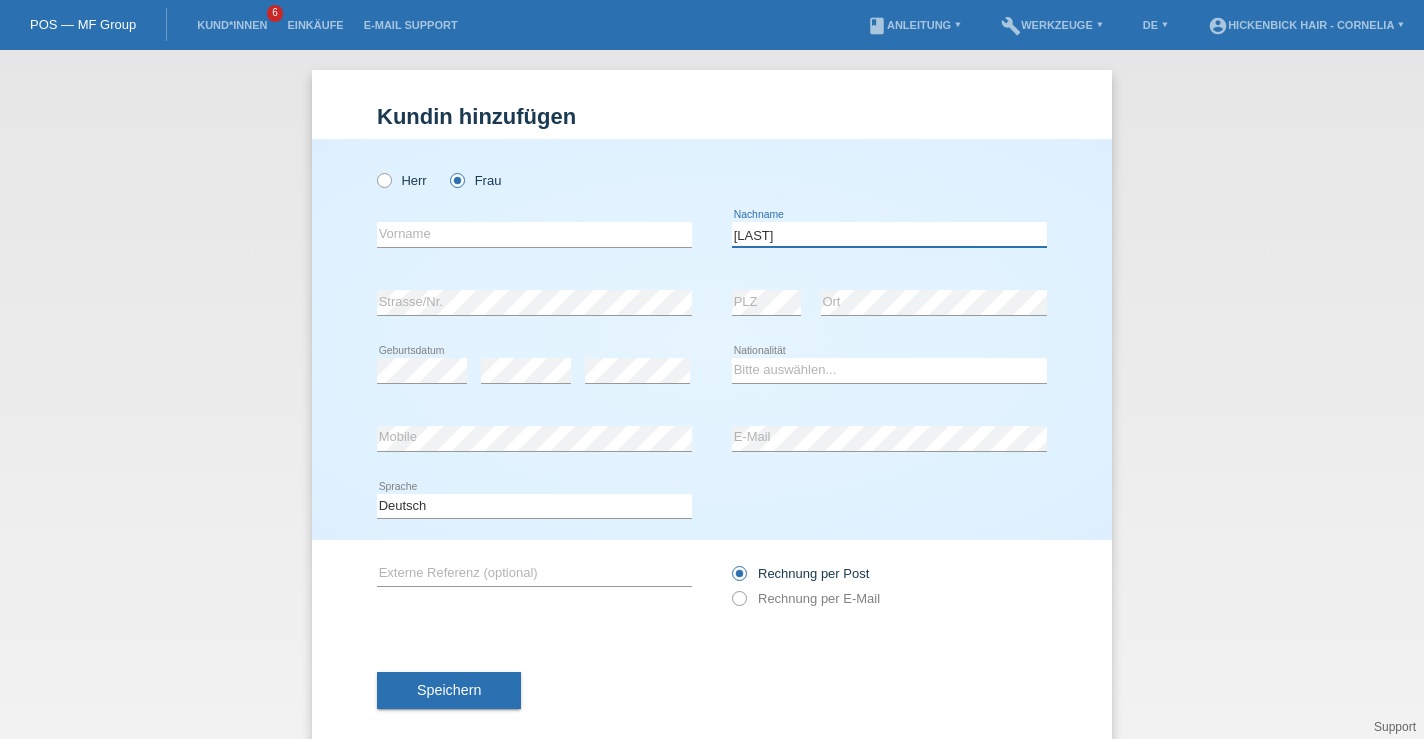 type on "diaz" 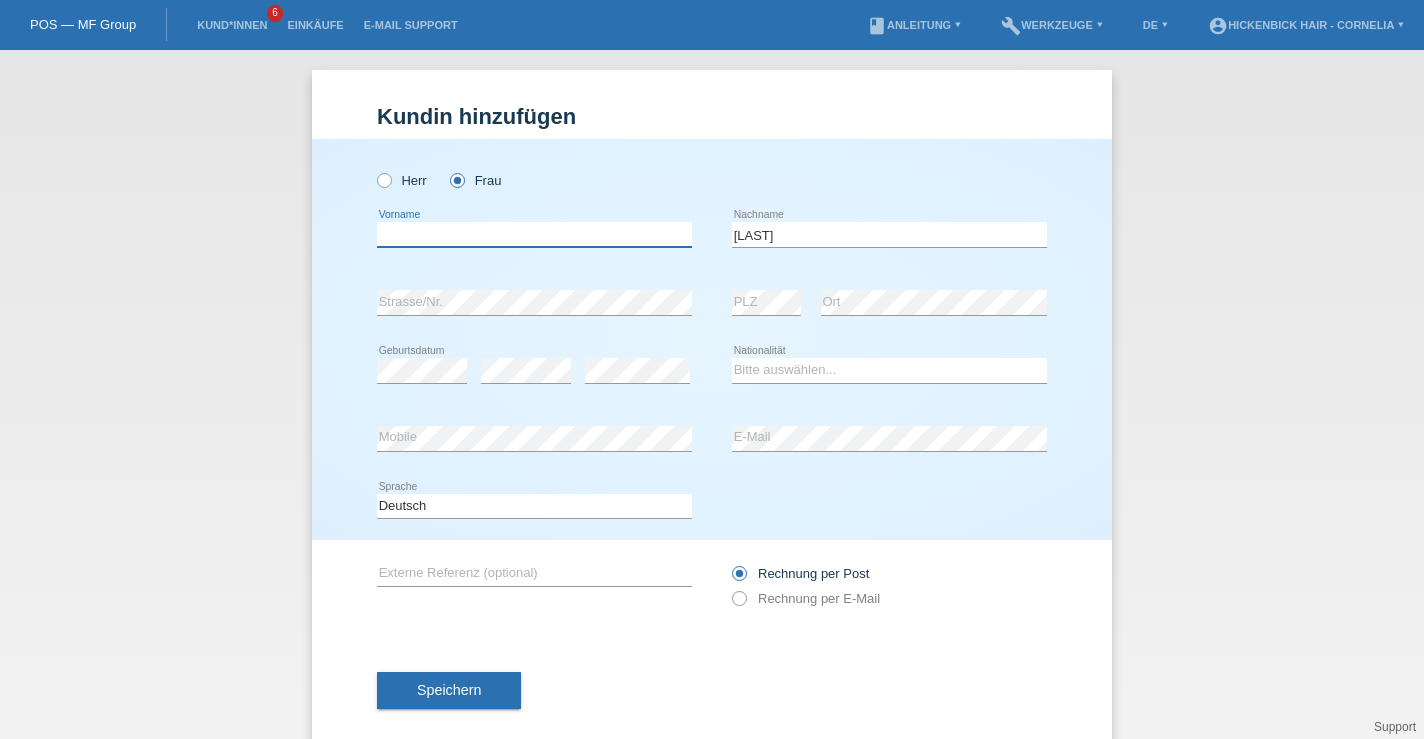 click at bounding box center [534, 234] 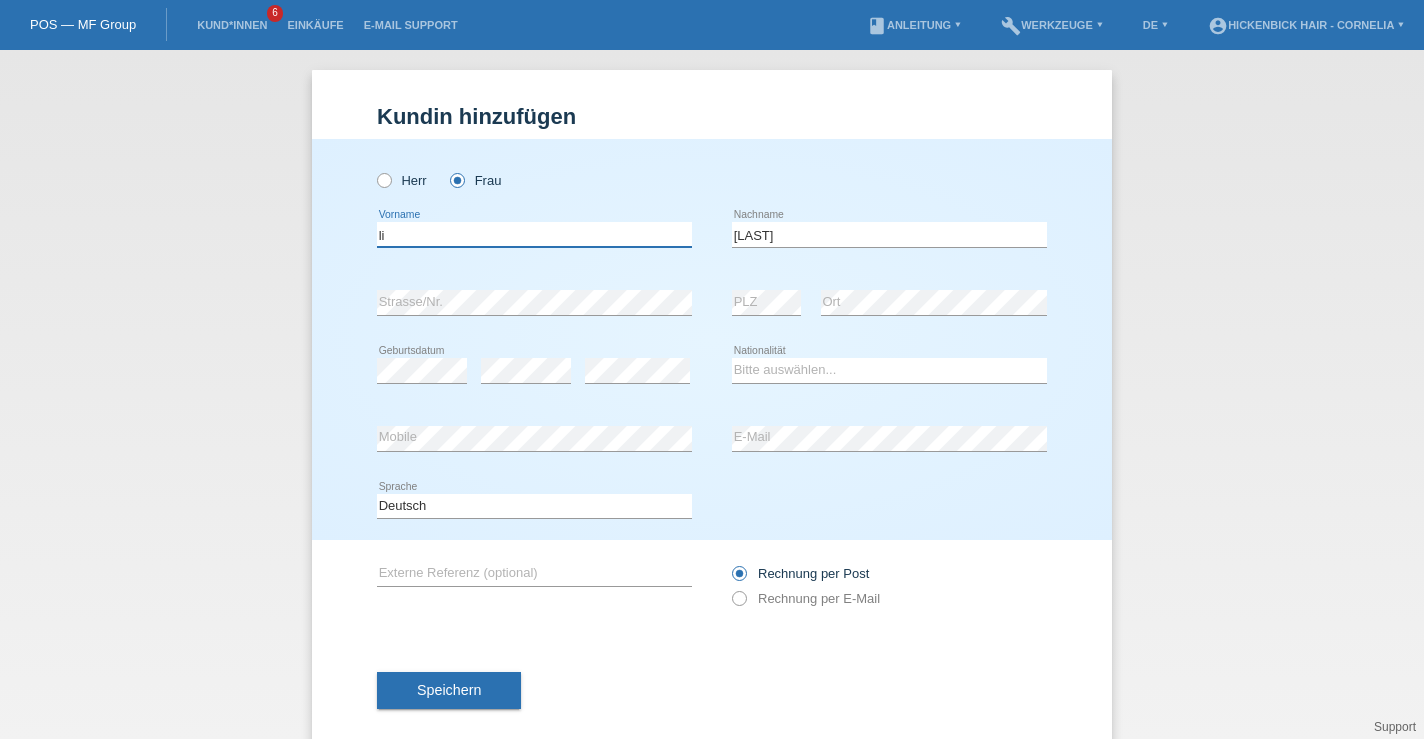 type on "l" 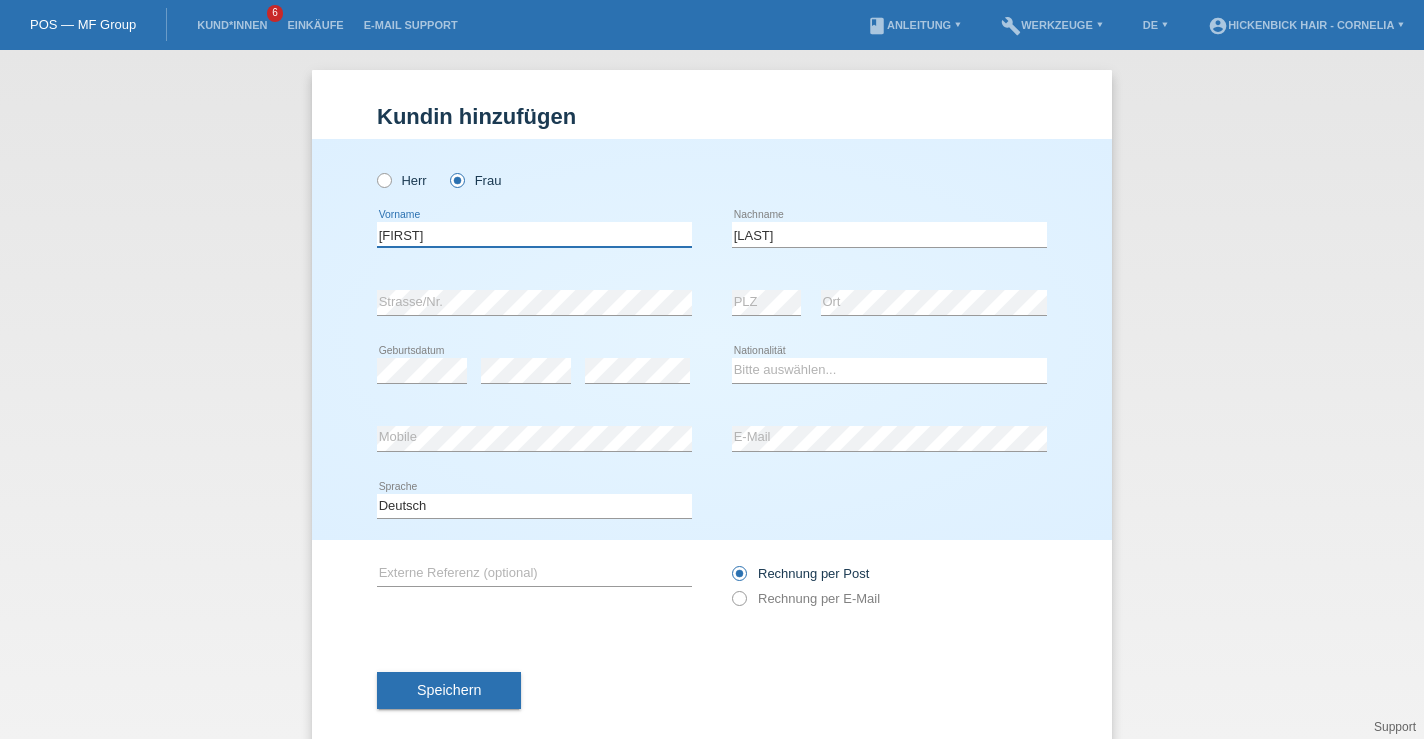 type on "[FIRST]" 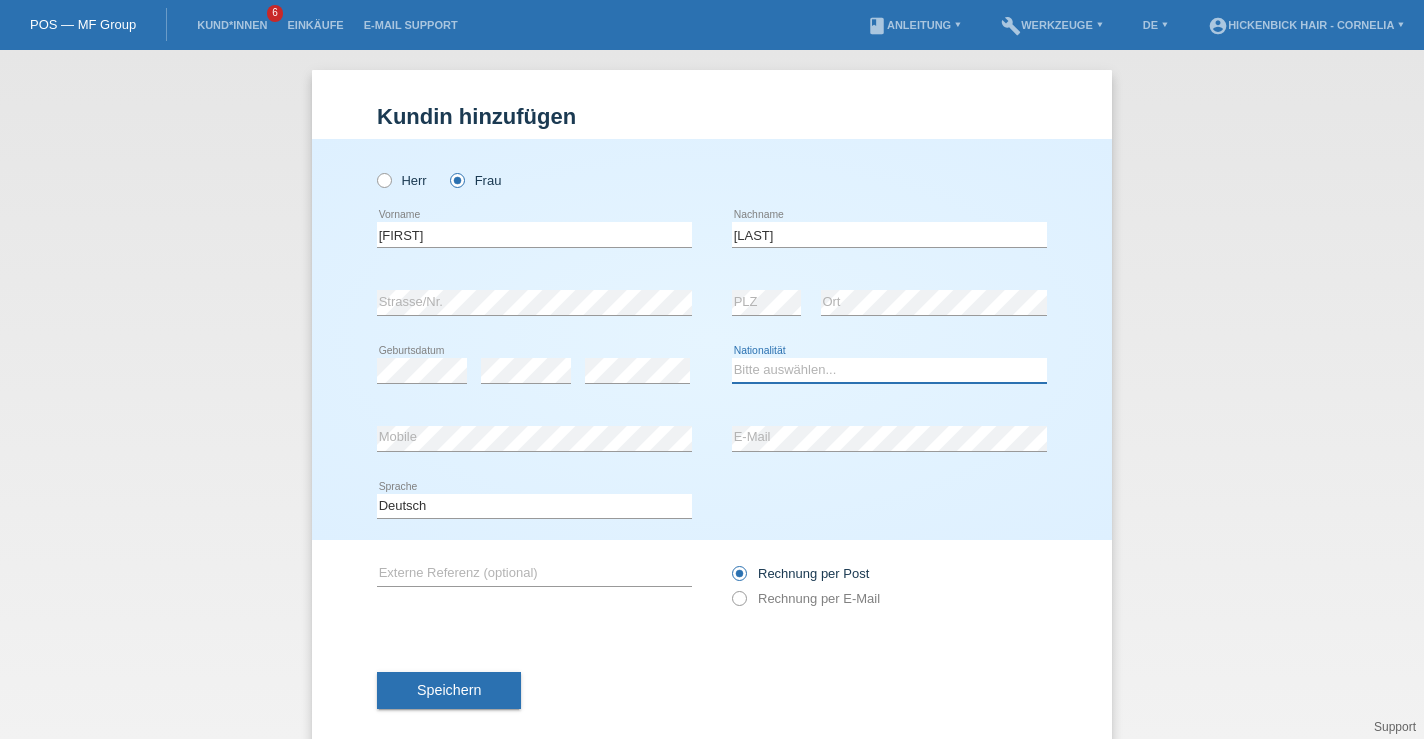 click on "Bitte auswählen...
Schweiz
Deutschland
Liechtenstein
Österreich
------------
Afghanistan
Ägypten
Åland
Albanien
Algerien" at bounding box center [889, 370] 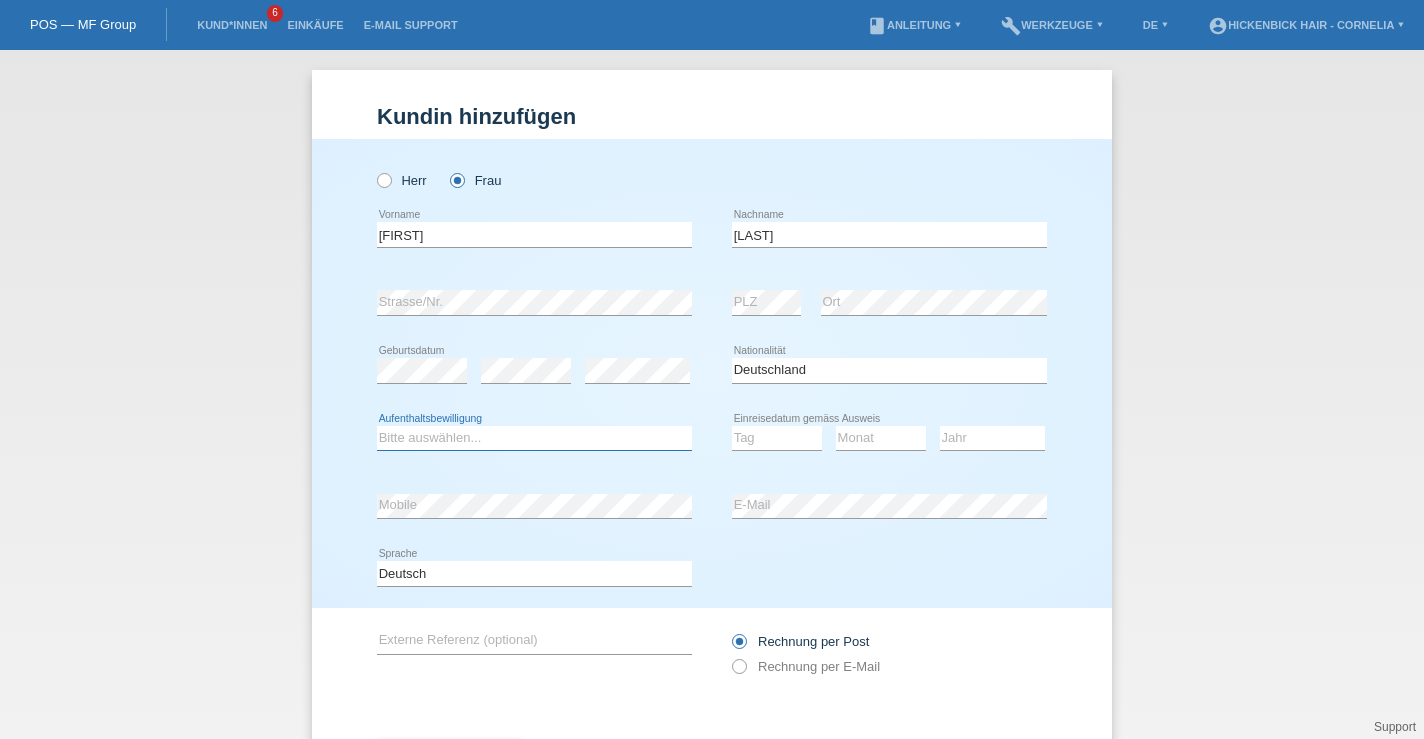 click on "Bitte auswählen...
C
B
B - Flüchtlingsstatus
Andere" at bounding box center [534, 438] 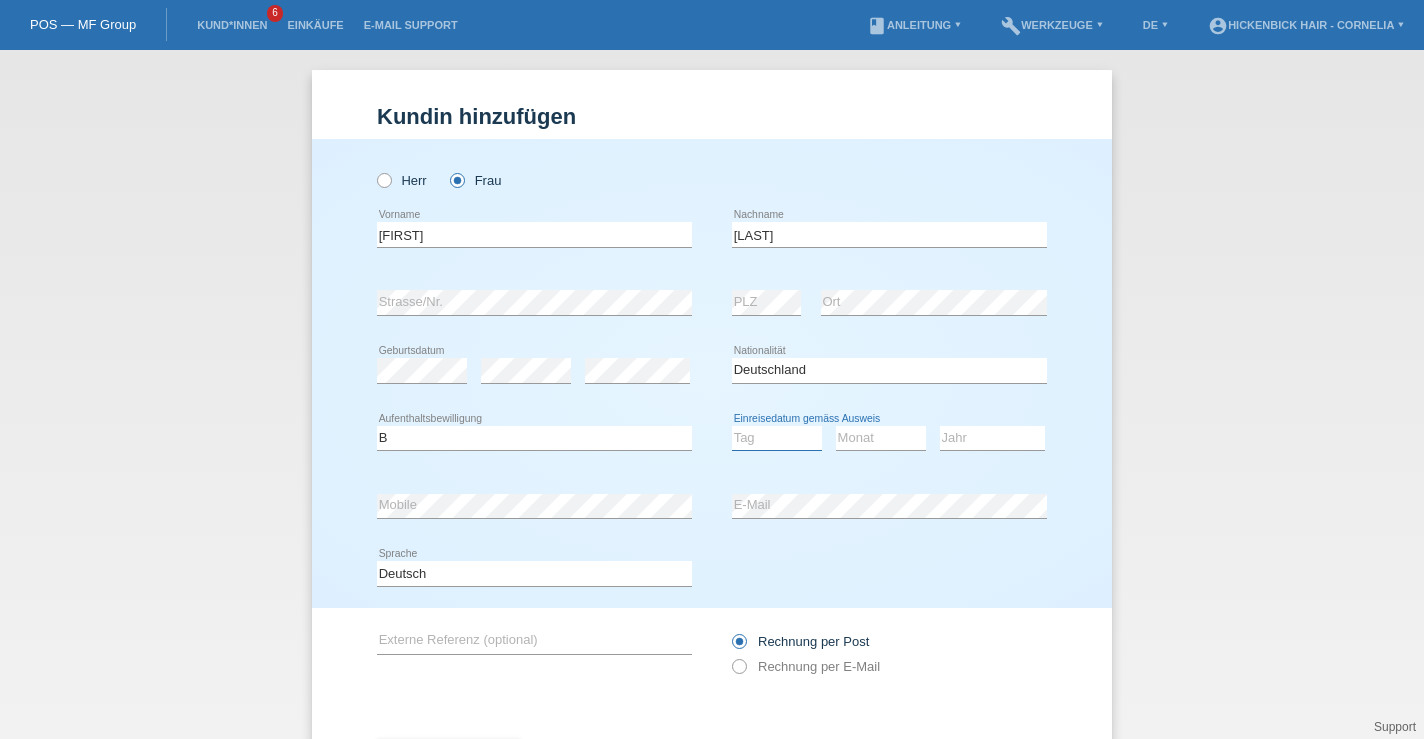 click on "Tag
01
02
03
04
05
06
07
08
09
10 11" at bounding box center [777, 438] 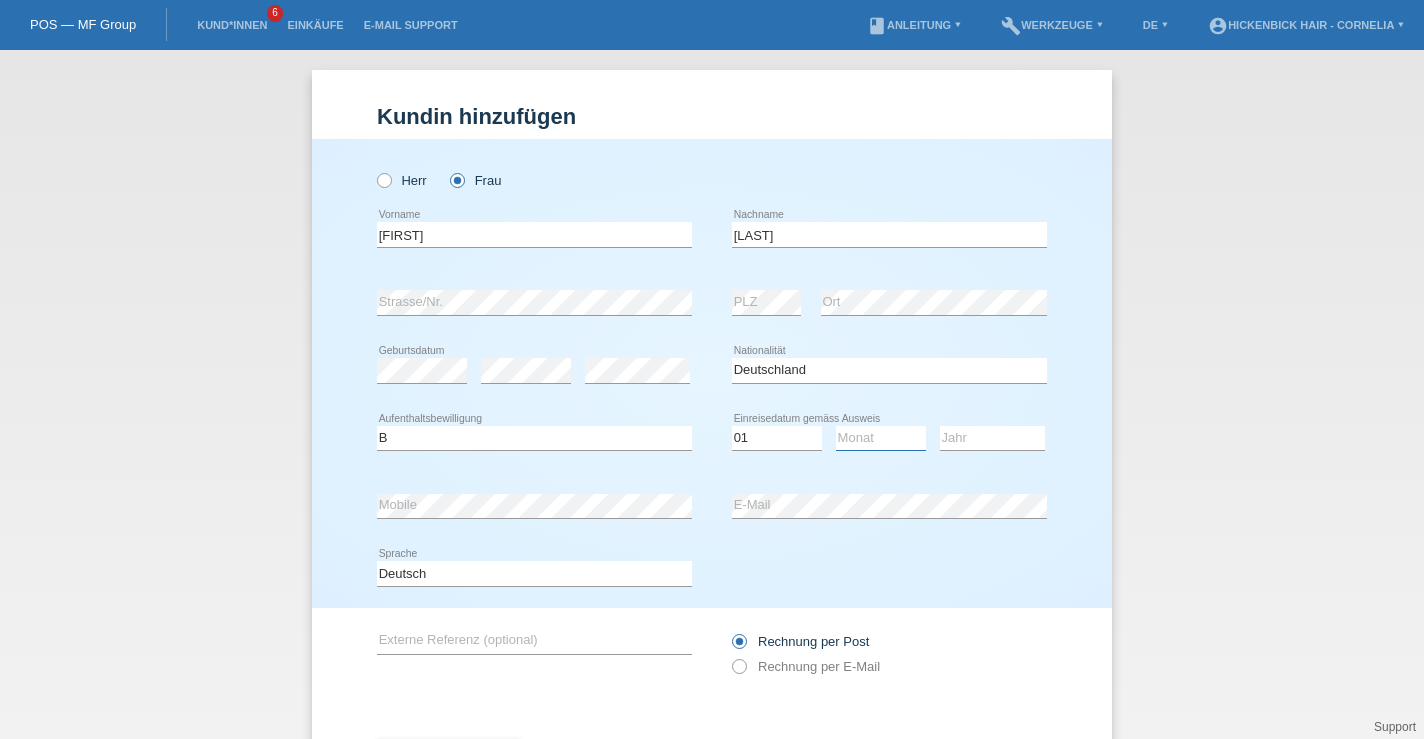 click on "Monat
01
02
03
04
05
06
07
08
09
10 11" at bounding box center (881, 438) 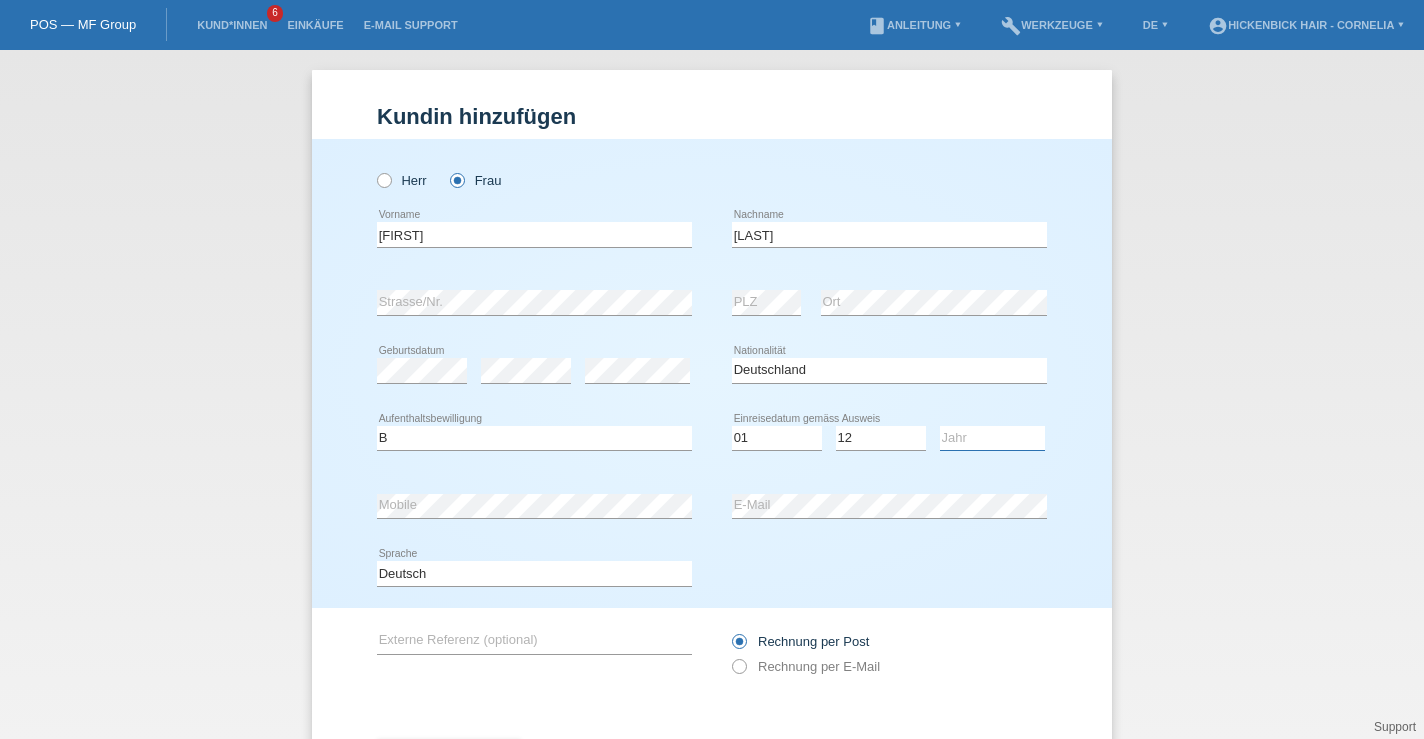 click on "Jahr
2025
2024
2023
2022
2021
2020
2019
2018
2017 2016 2015 2014 2013 2012 2011 2010 2009 2008 2007 2006 2005 2004 2003 2002 2001" at bounding box center [992, 438] 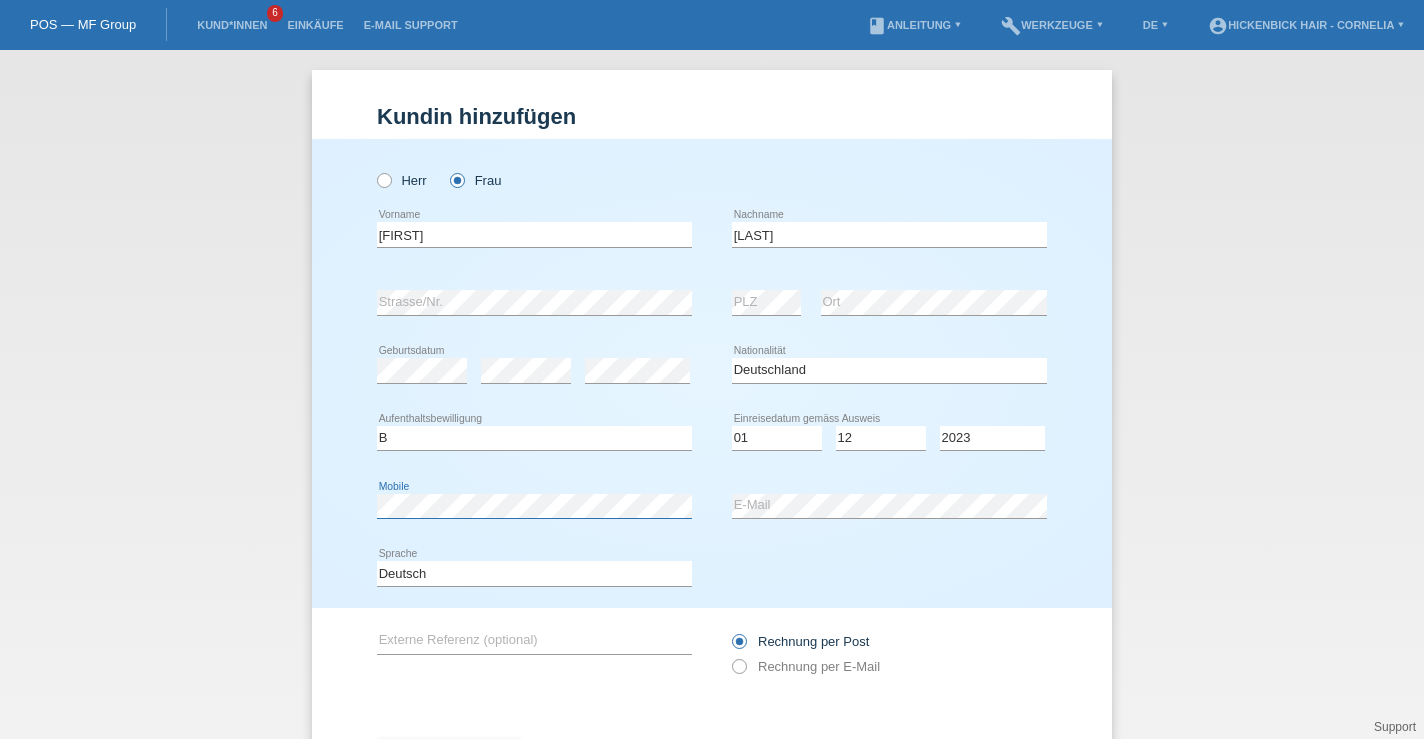 scroll, scrollTop: 100, scrollLeft: 0, axis: vertical 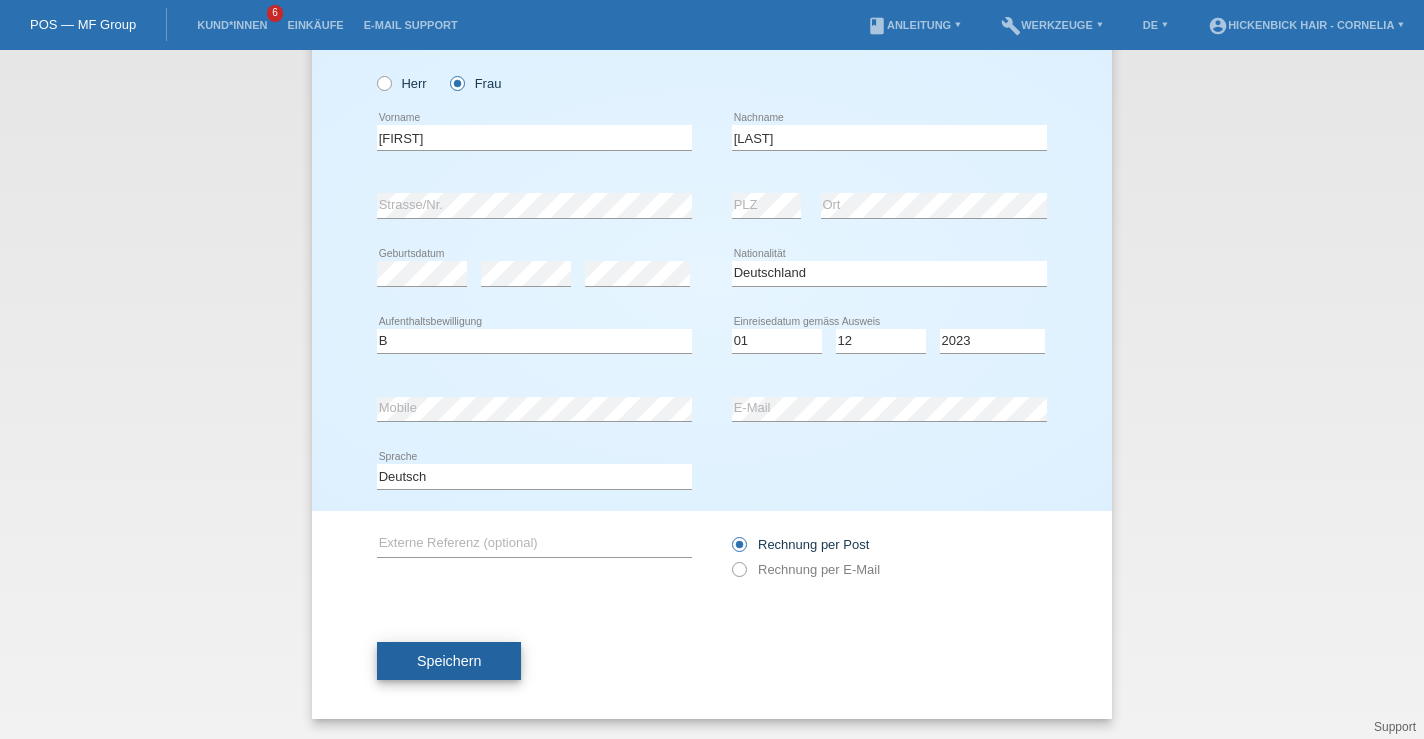 click on "Speichern" at bounding box center [449, 661] 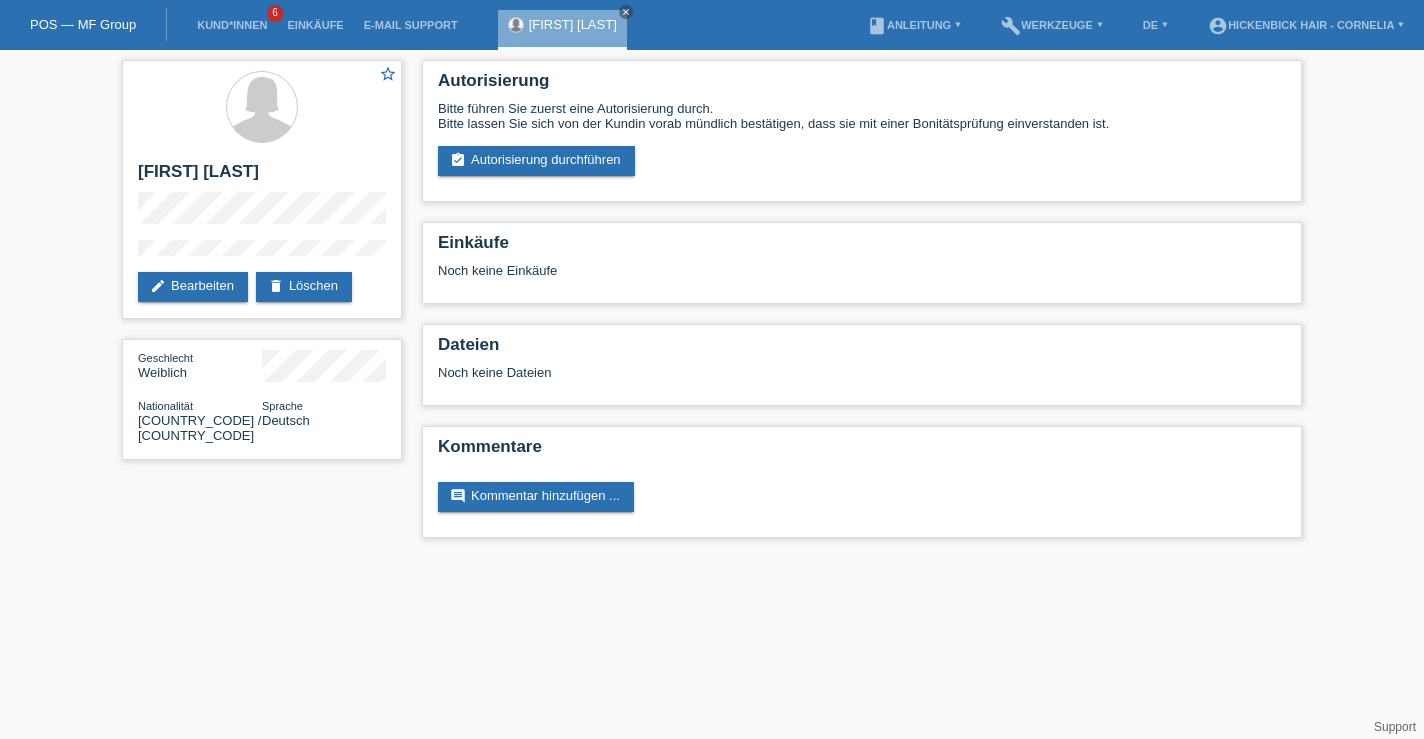 scroll, scrollTop: 0, scrollLeft: 0, axis: both 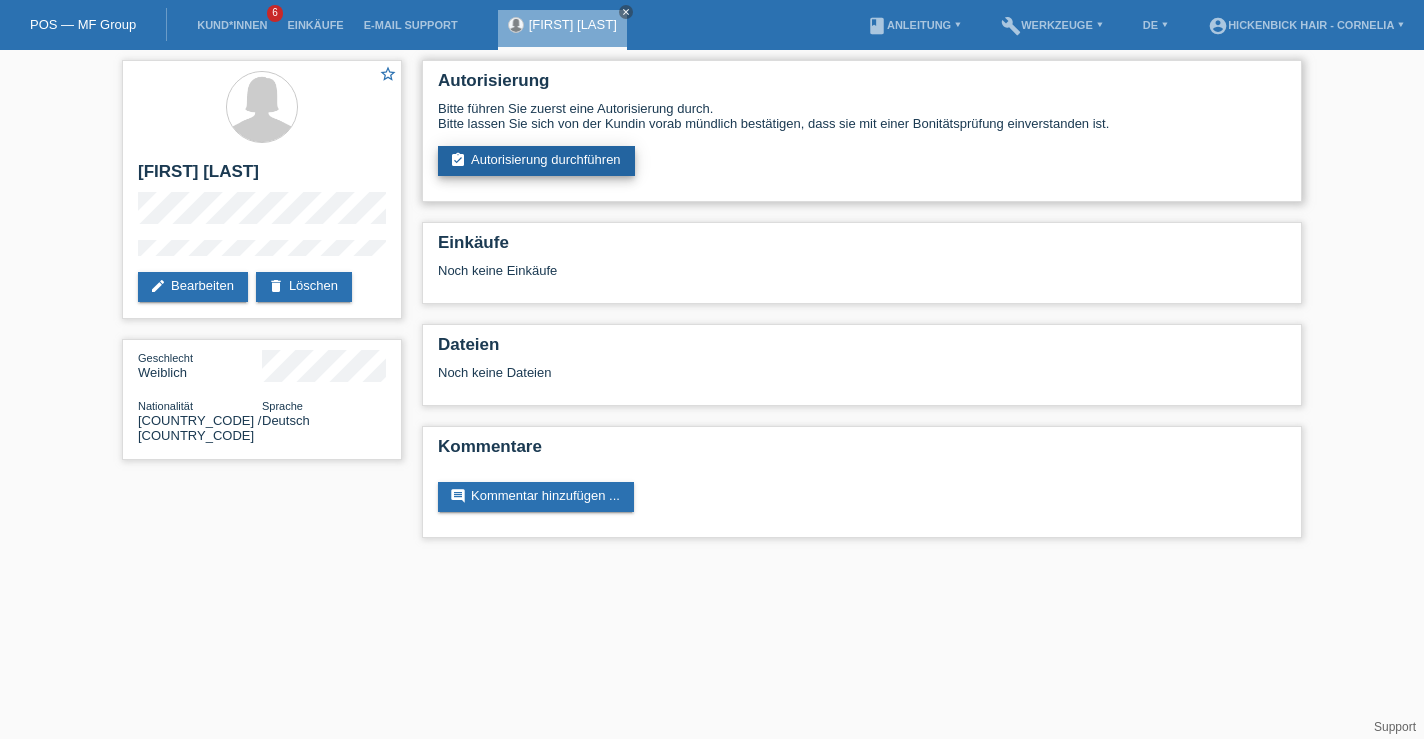 click on "assignment_turned_in  Autorisierung durchführen" at bounding box center (536, 161) 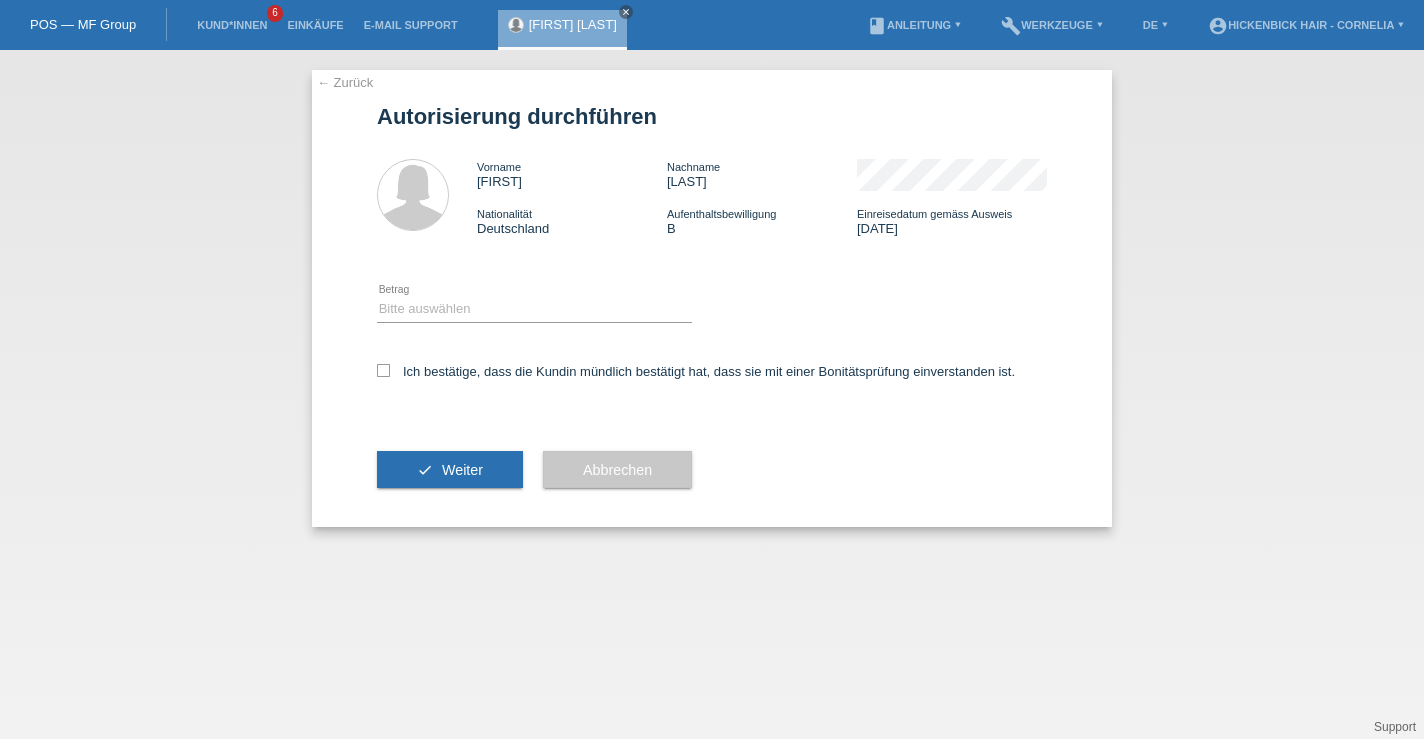 scroll, scrollTop: 0, scrollLeft: 0, axis: both 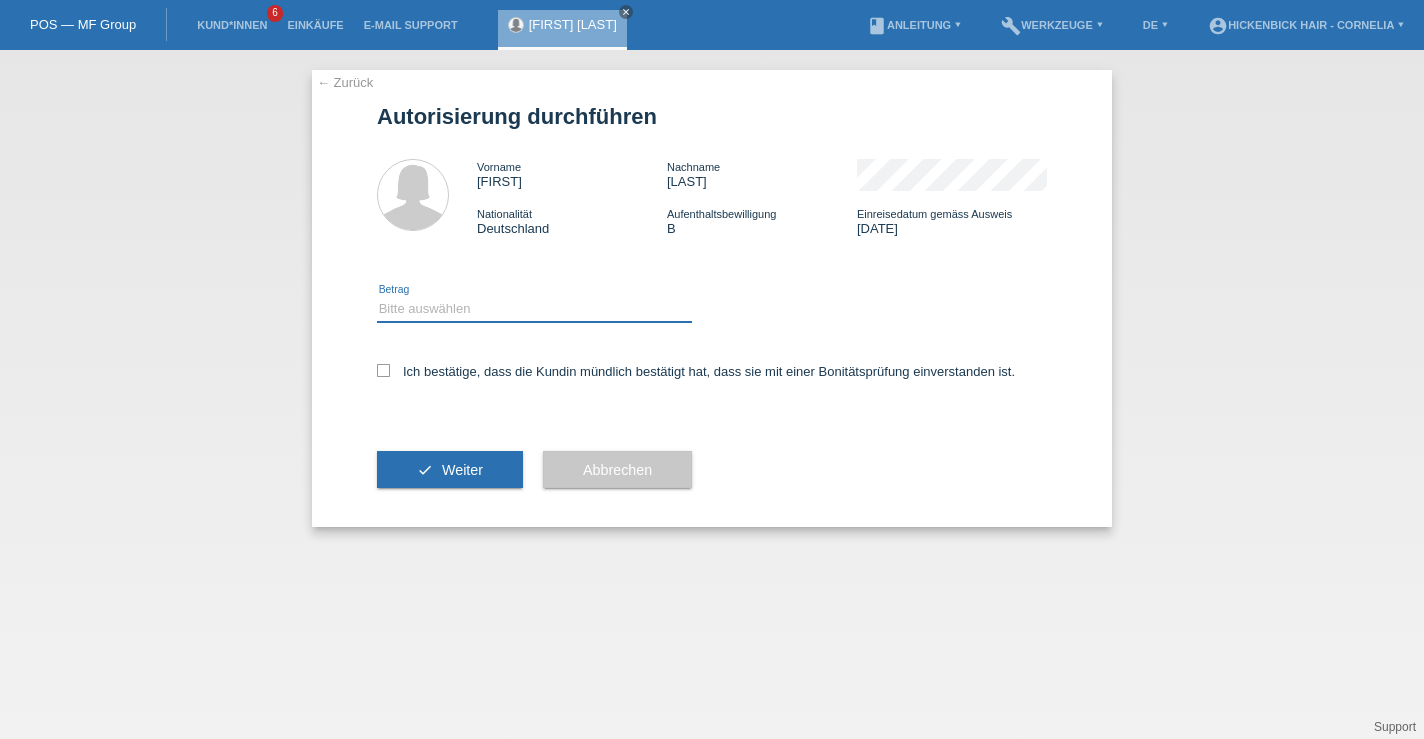 click on "Bitte auswählen
CHF 1.00 - CHF 499.00
CHF 500.00 - CHF 1'999.00
CHF 2'000.00 - CHF 3'000.00" at bounding box center (534, 309) 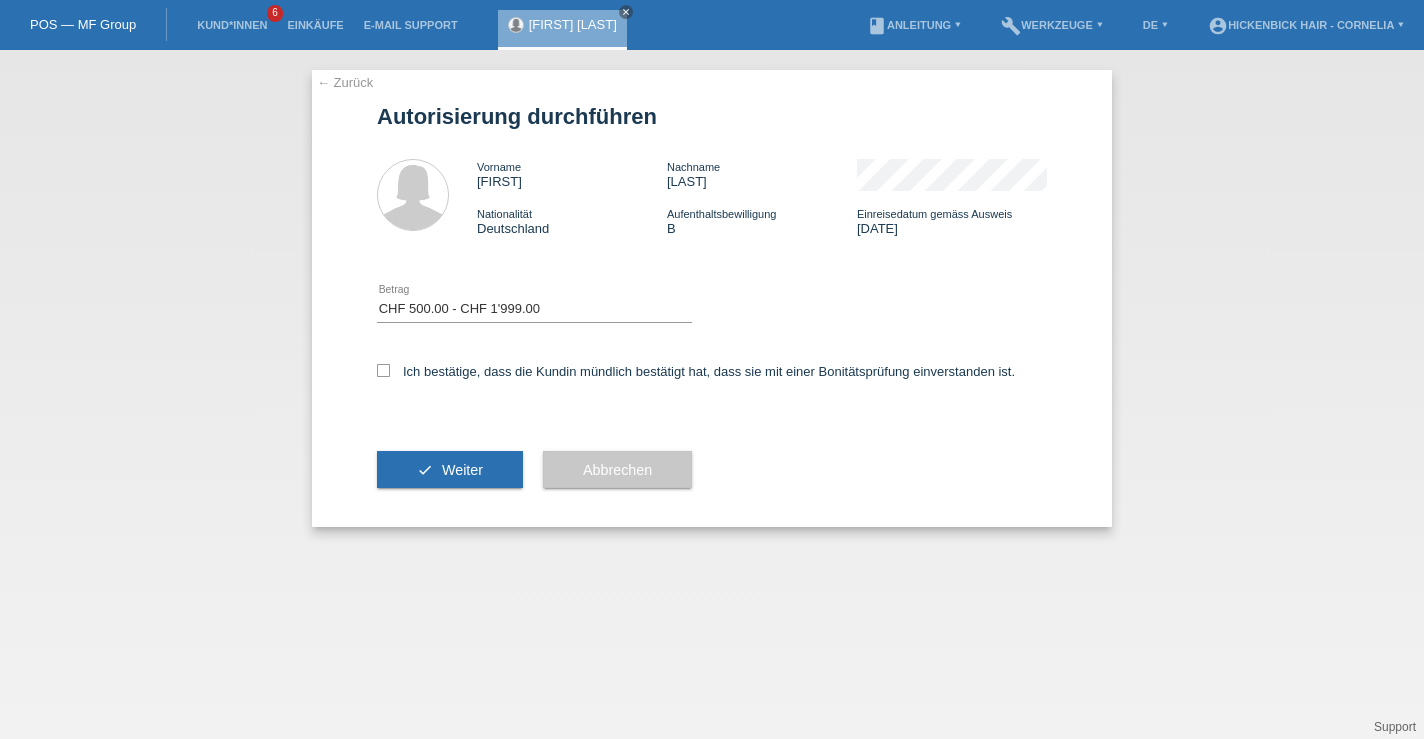 click on "Ich bestätige, dass die Kundin mündlich bestätigt hat, dass sie mit einer Bonitätsprüfung einverstanden ist." at bounding box center (712, 378) 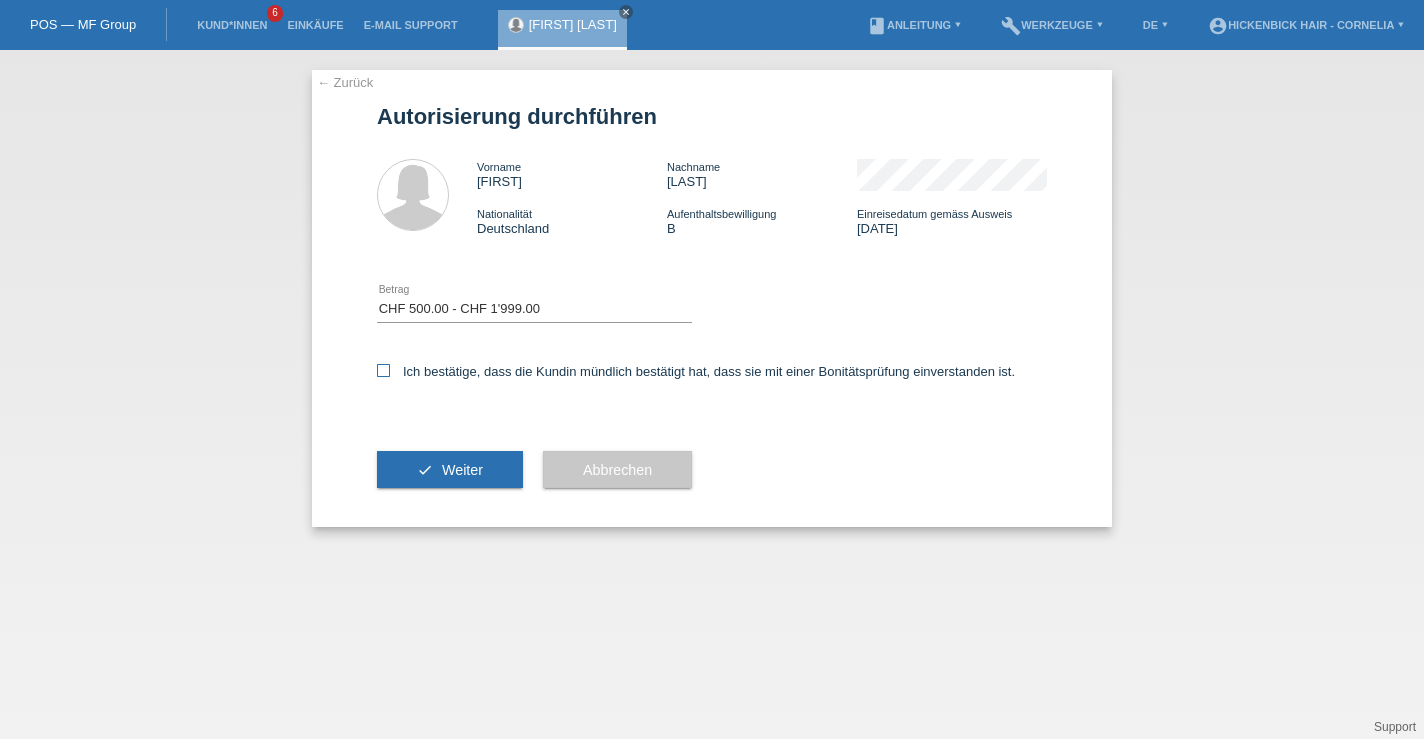 click at bounding box center (383, 370) 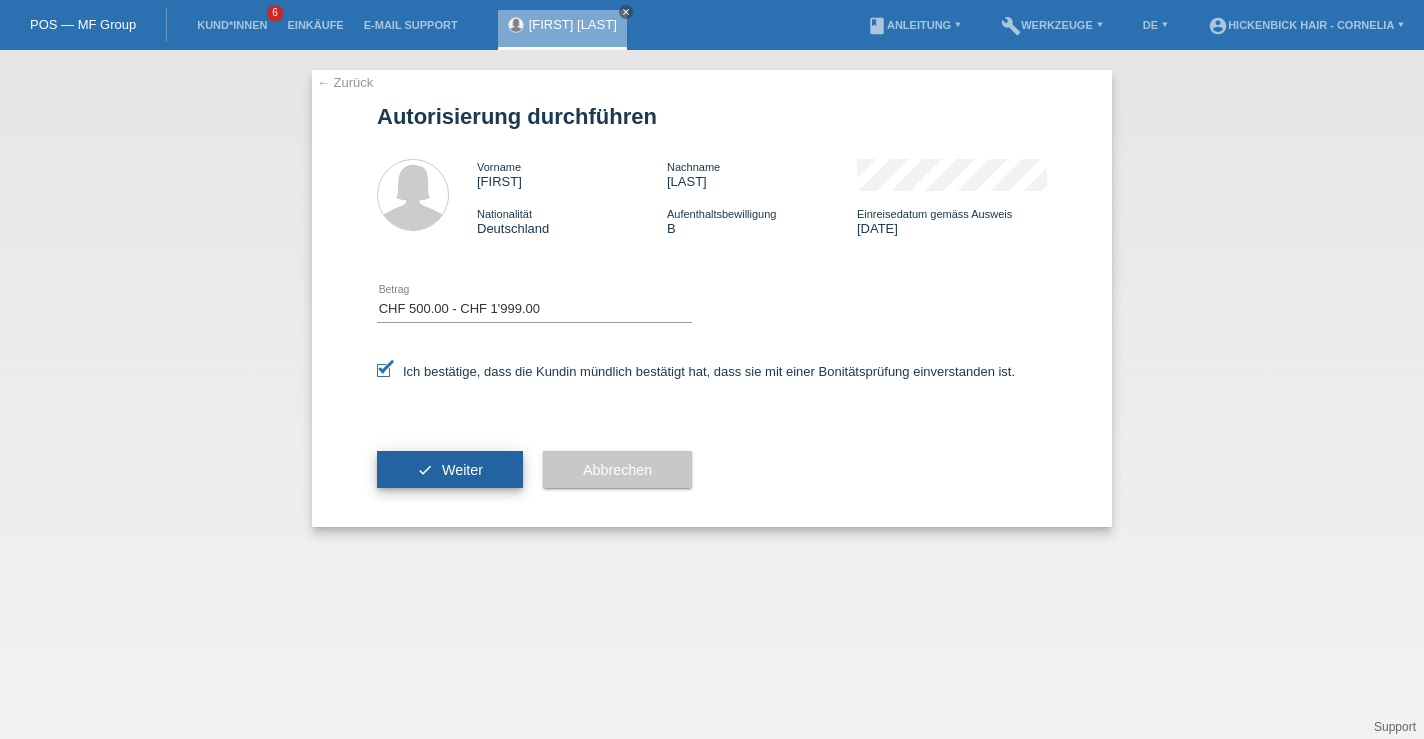 click on "check   Weiter" at bounding box center (450, 470) 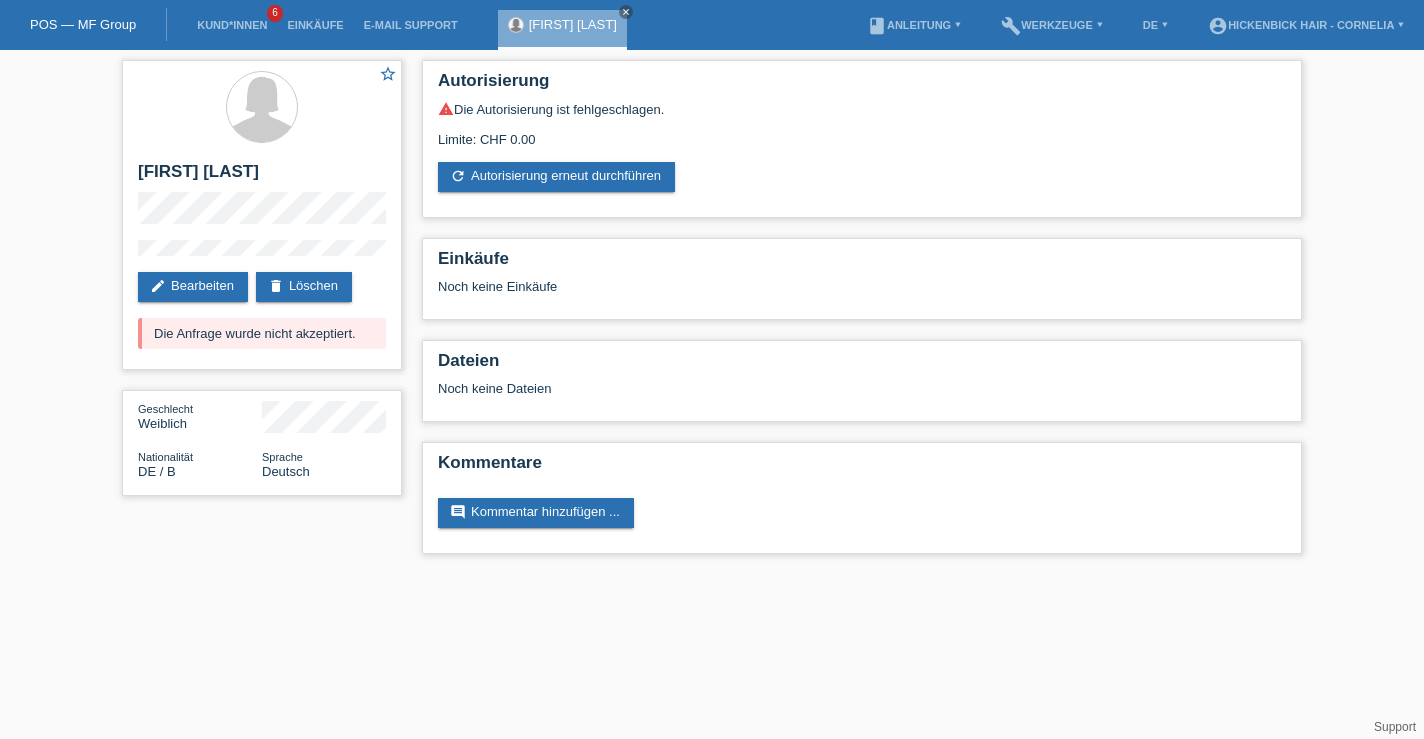 scroll, scrollTop: 0, scrollLeft: 0, axis: both 